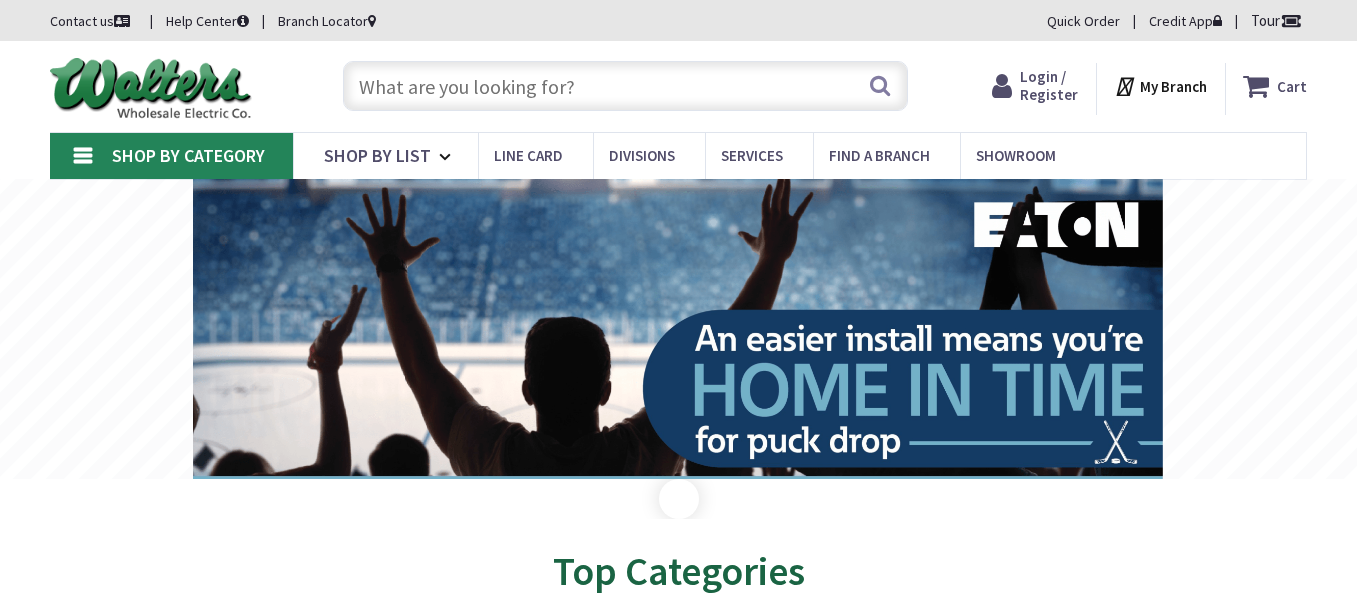 scroll, scrollTop: 0, scrollLeft: 0, axis: both 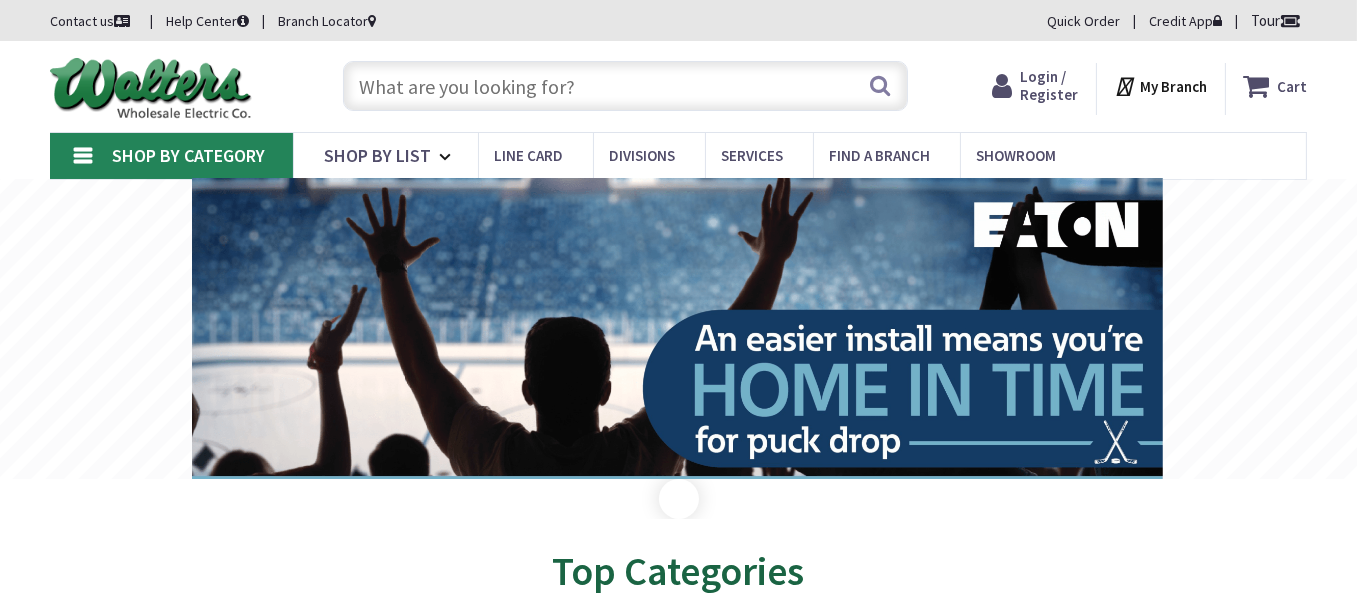 click at bounding box center [625, 86] 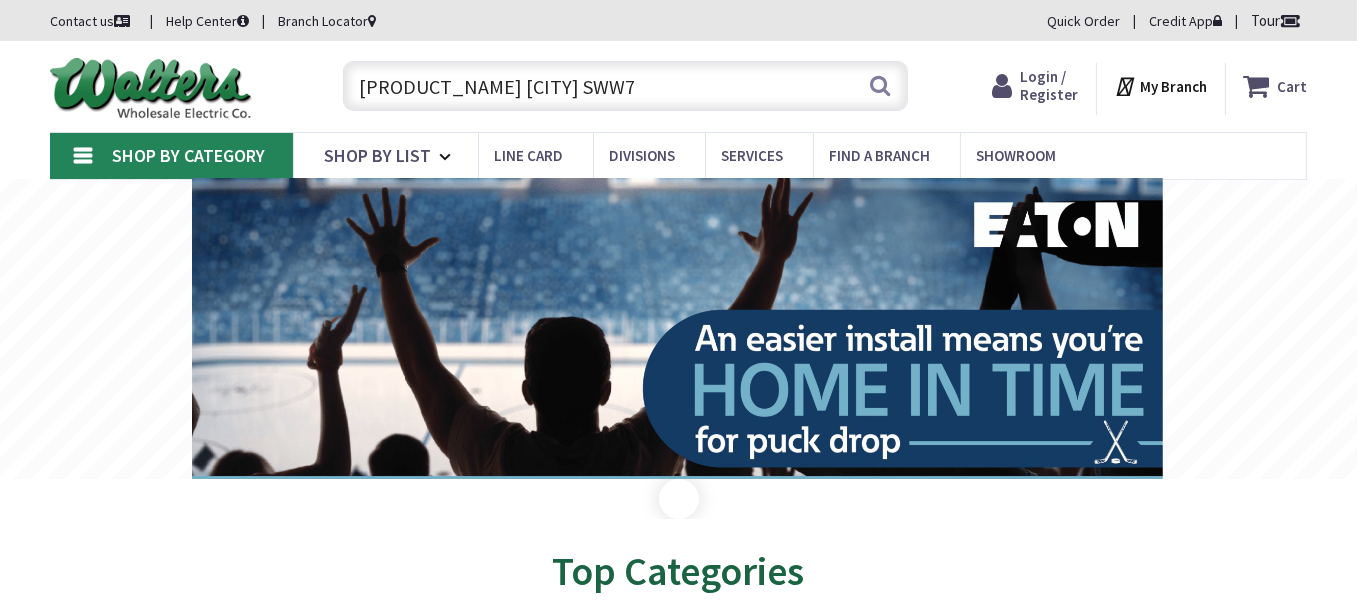 scroll, scrollTop: 0, scrollLeft: 0, axis: both 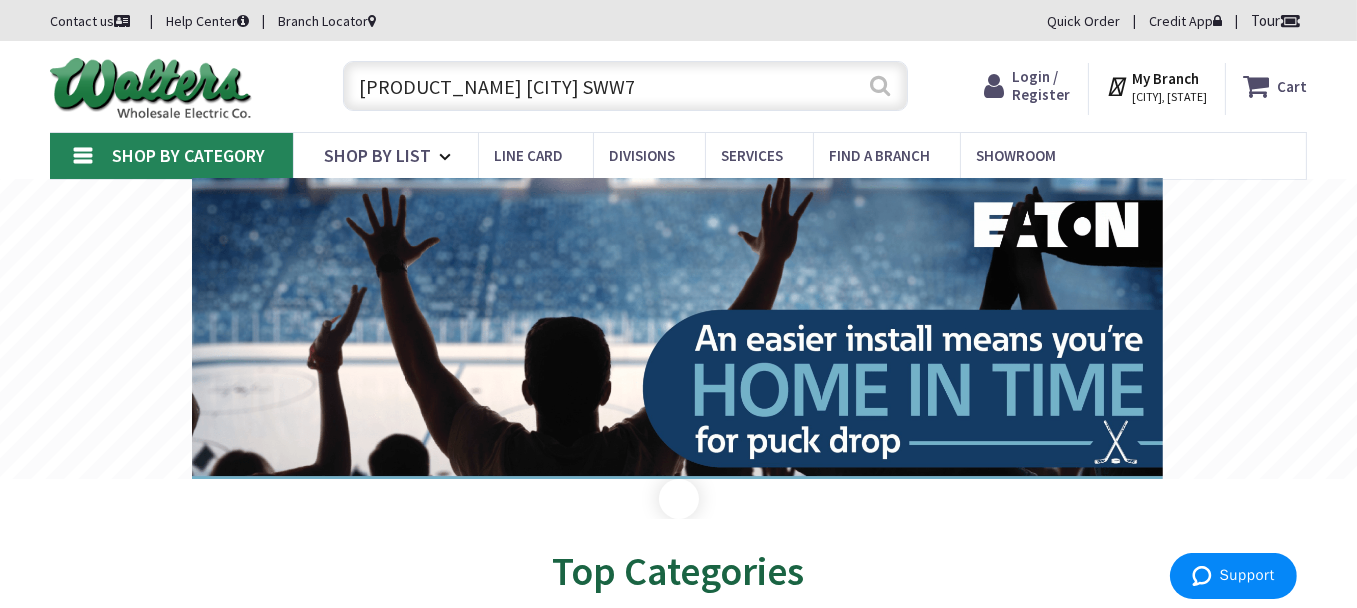 type on "STAKS 2x2 AL03 SWW7" 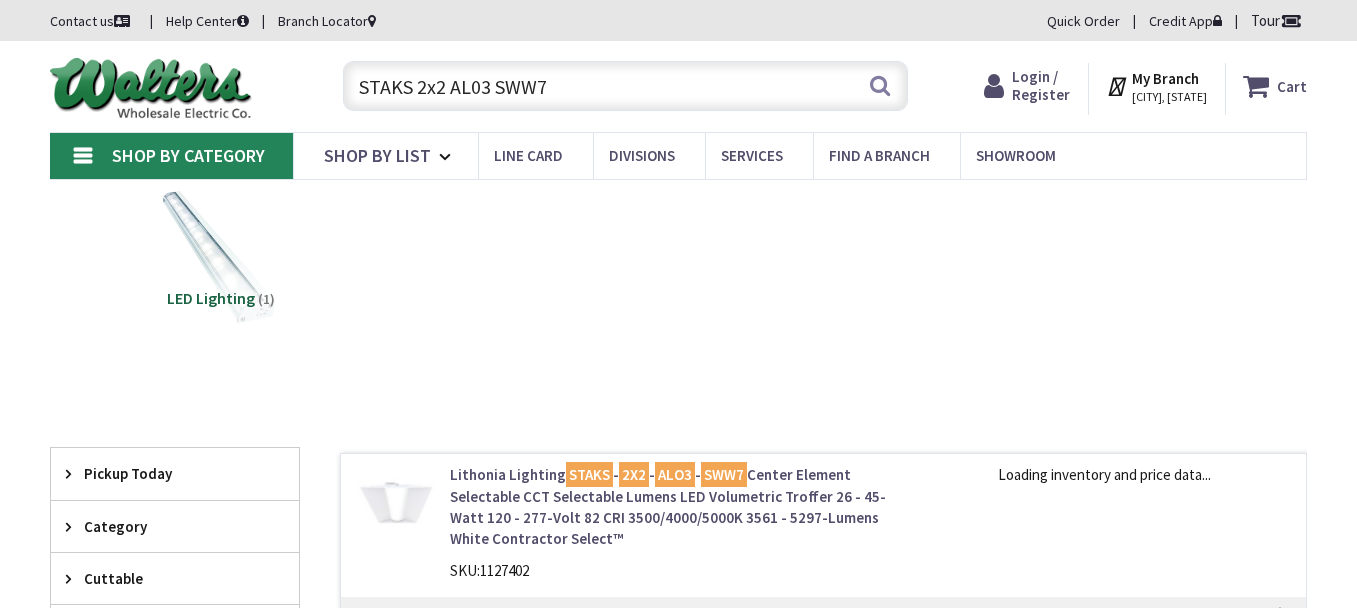 scroll, scrollTop: 0, scrollLeft: 0, axis: both 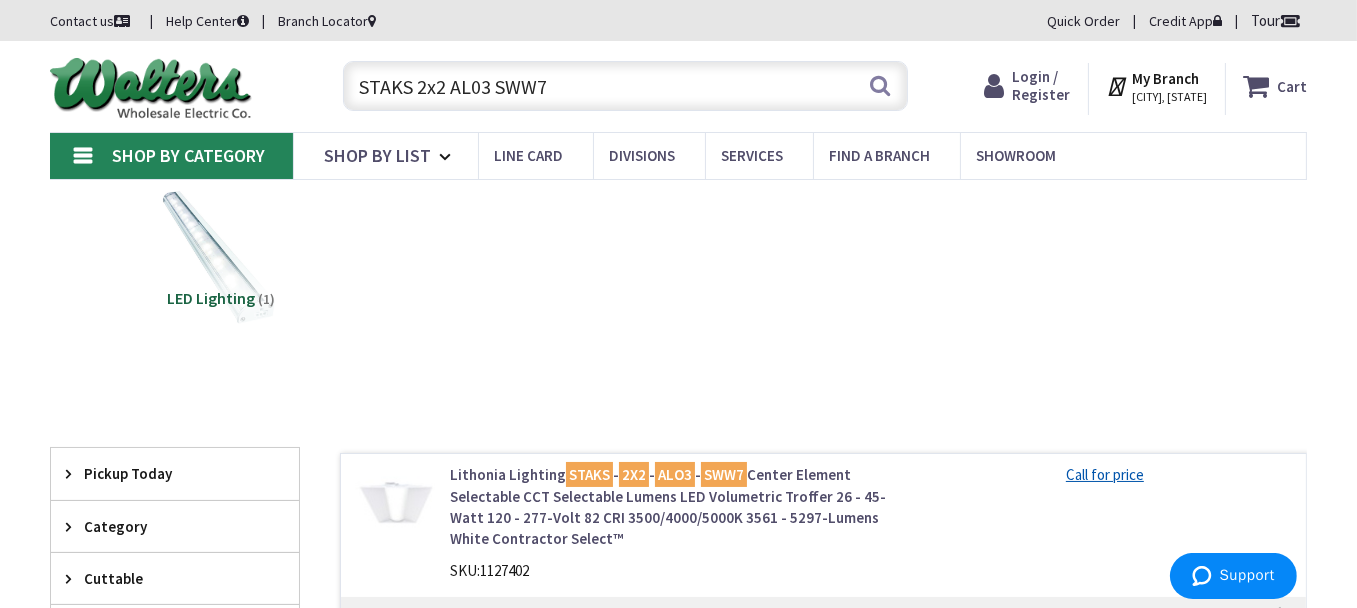click on "Login / Register" at bounding box center (1041, 85) 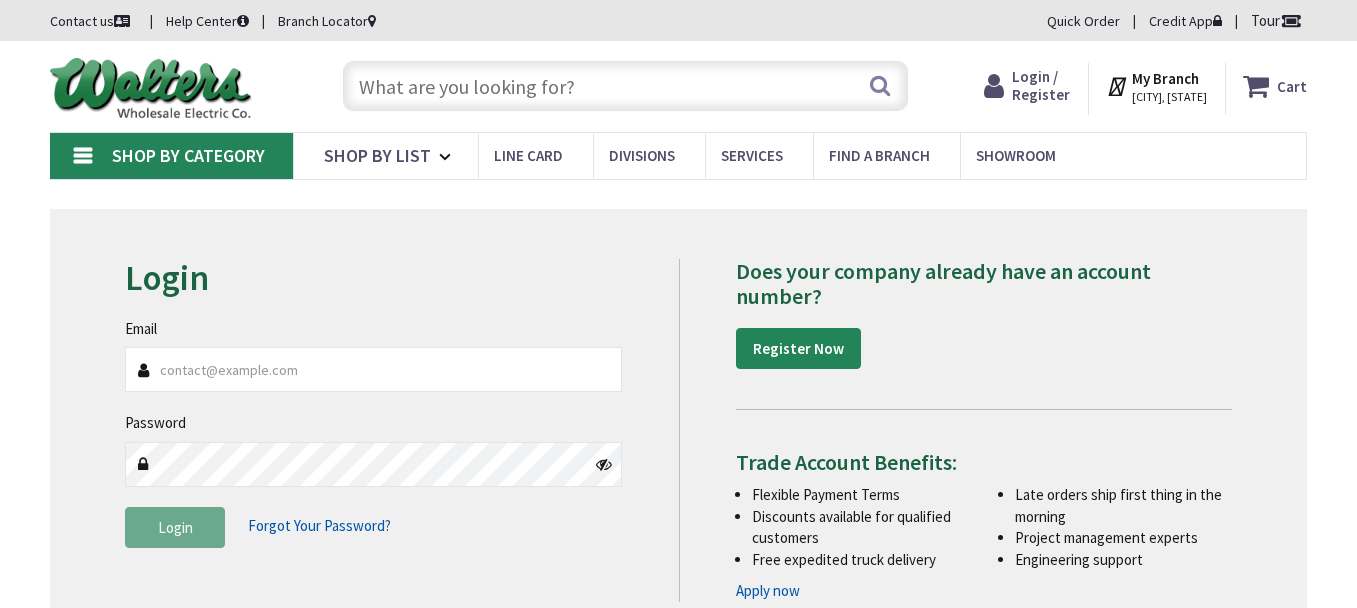 scroll, scrollTop: 0, scrollLeft: 0, axis: both 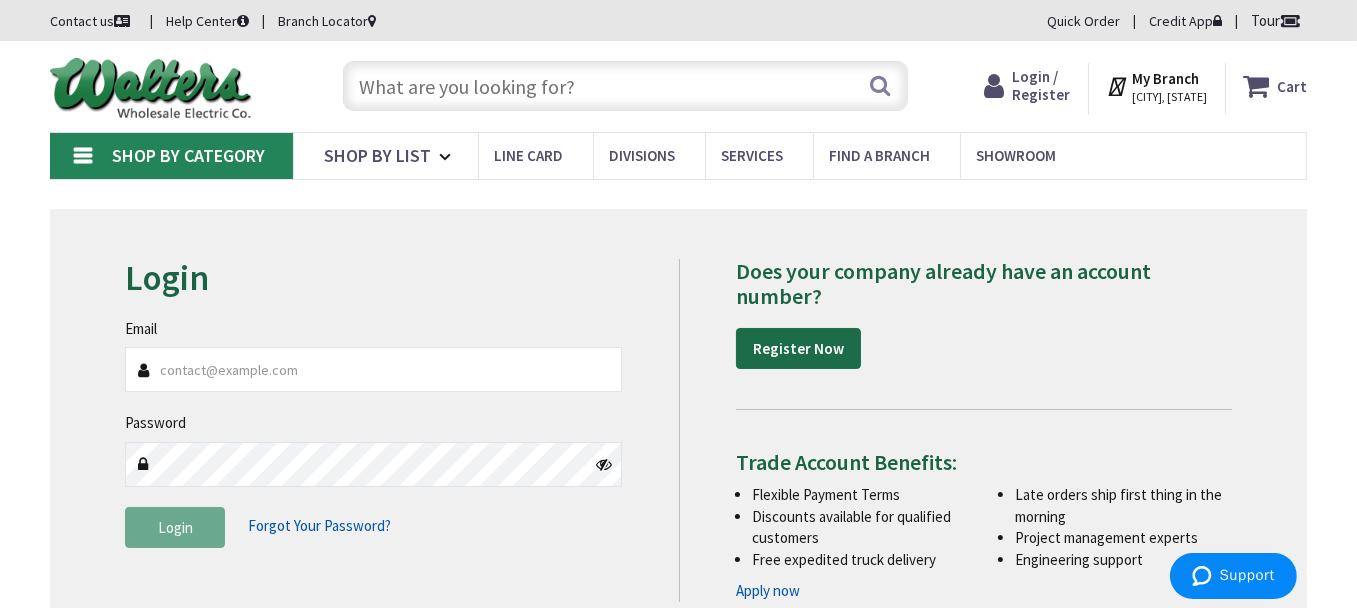 click on "Register Now" at bounding box center (798, 349) 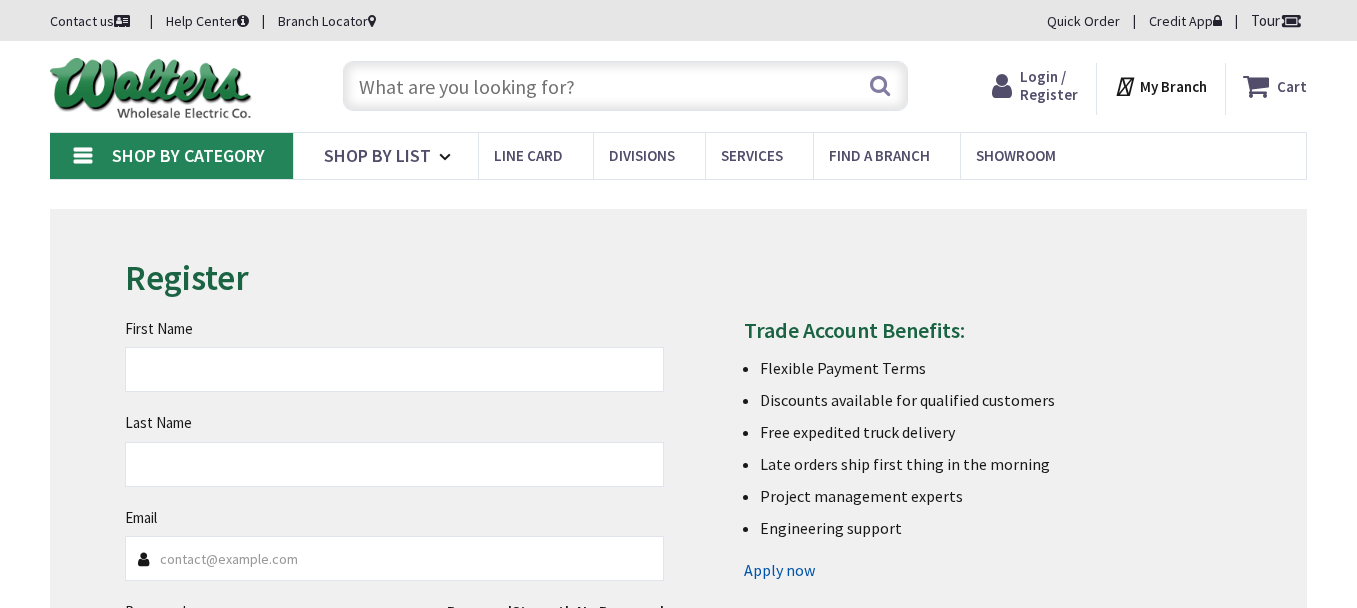 scroll, scrollTop: 0, scrollLeft: 0, axis: both 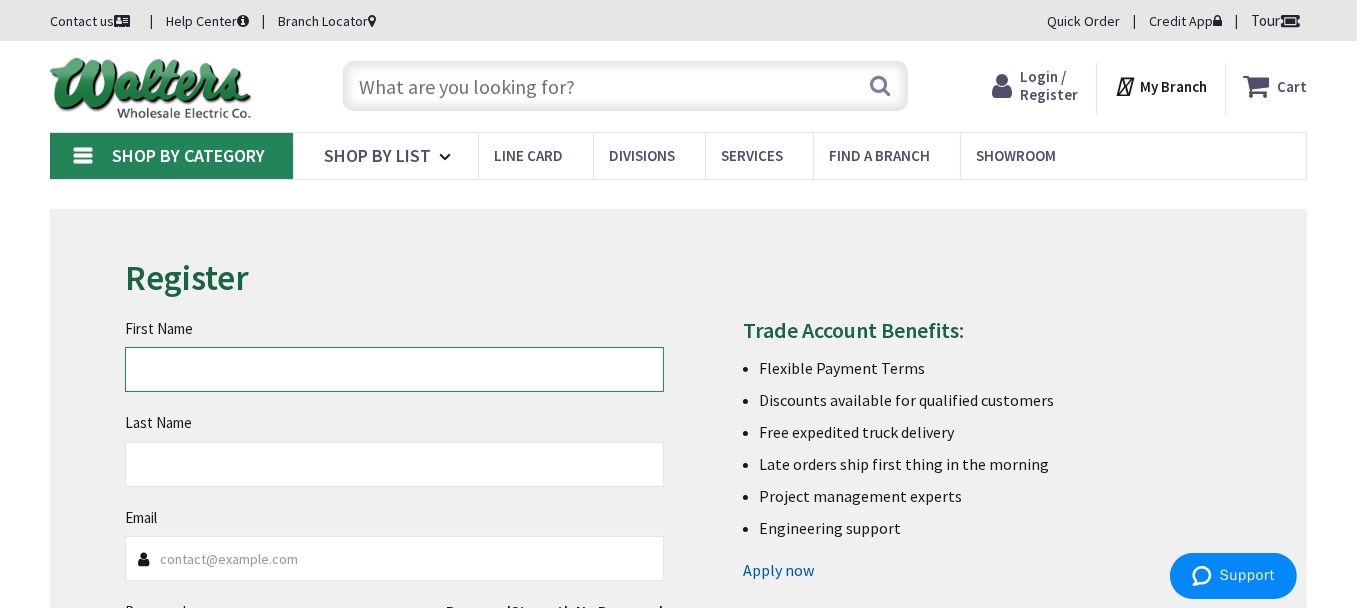 click on "First Name" at bounding box center (394, 369) 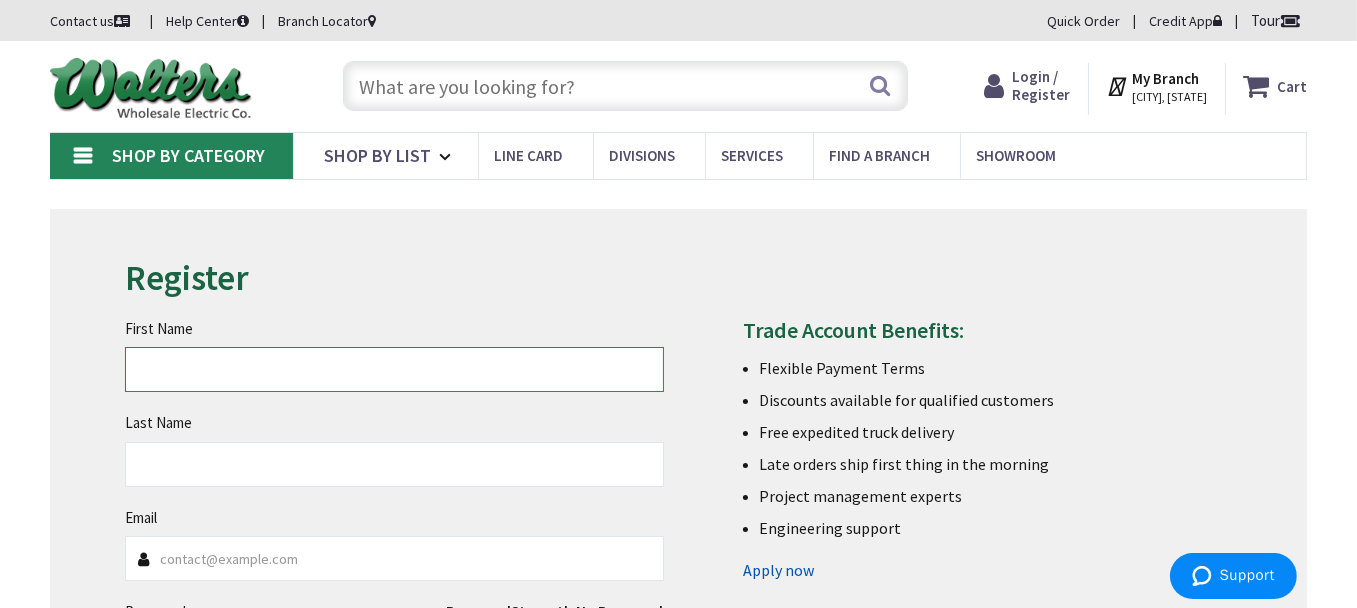 click on "First Name" at bounding box center [394, 369] 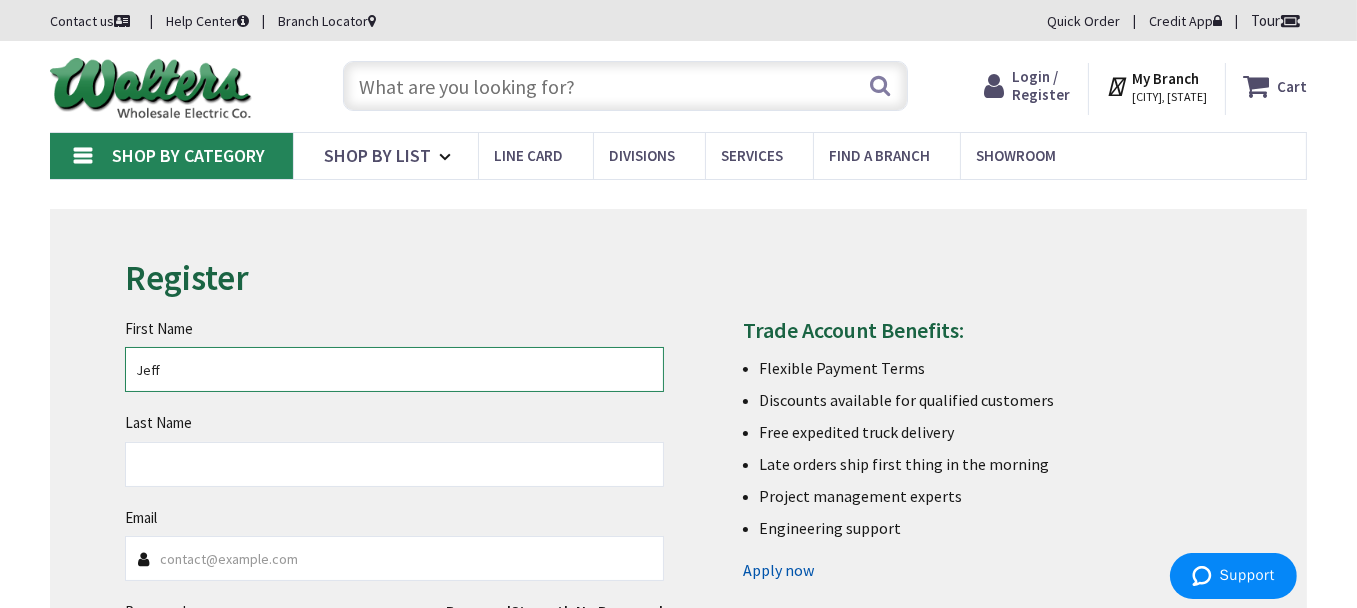 type on "Jeff" 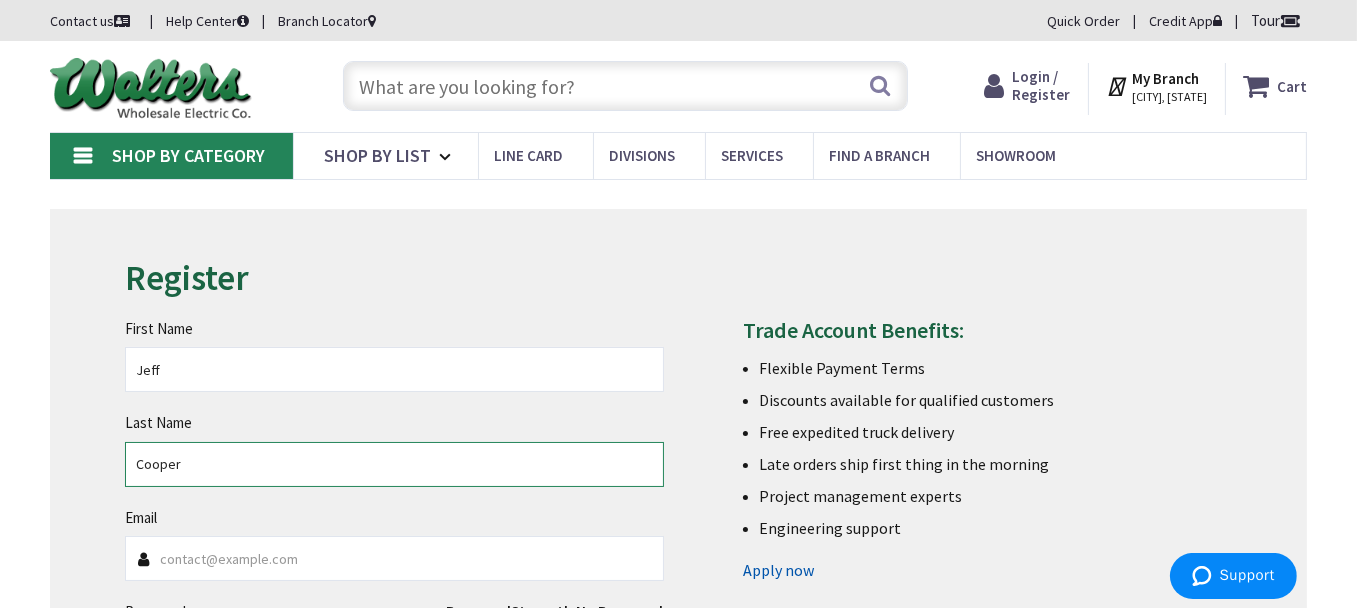 type on "Cooper" 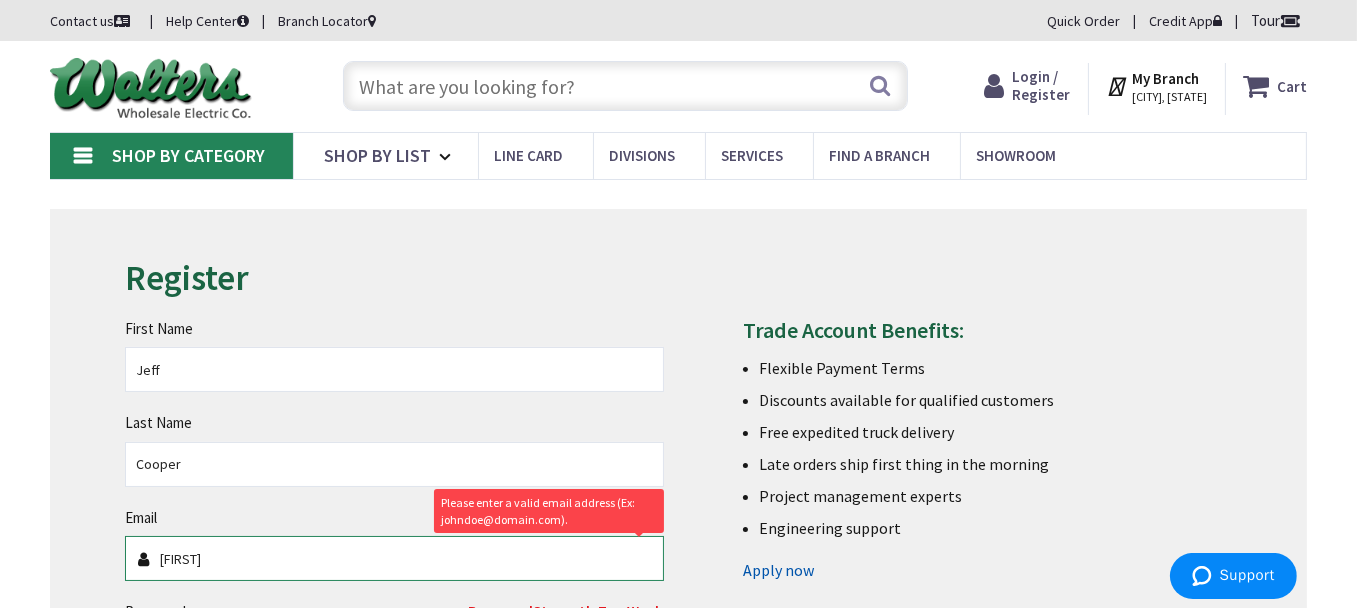 type on "[FIRST]@[DOMAIN]" 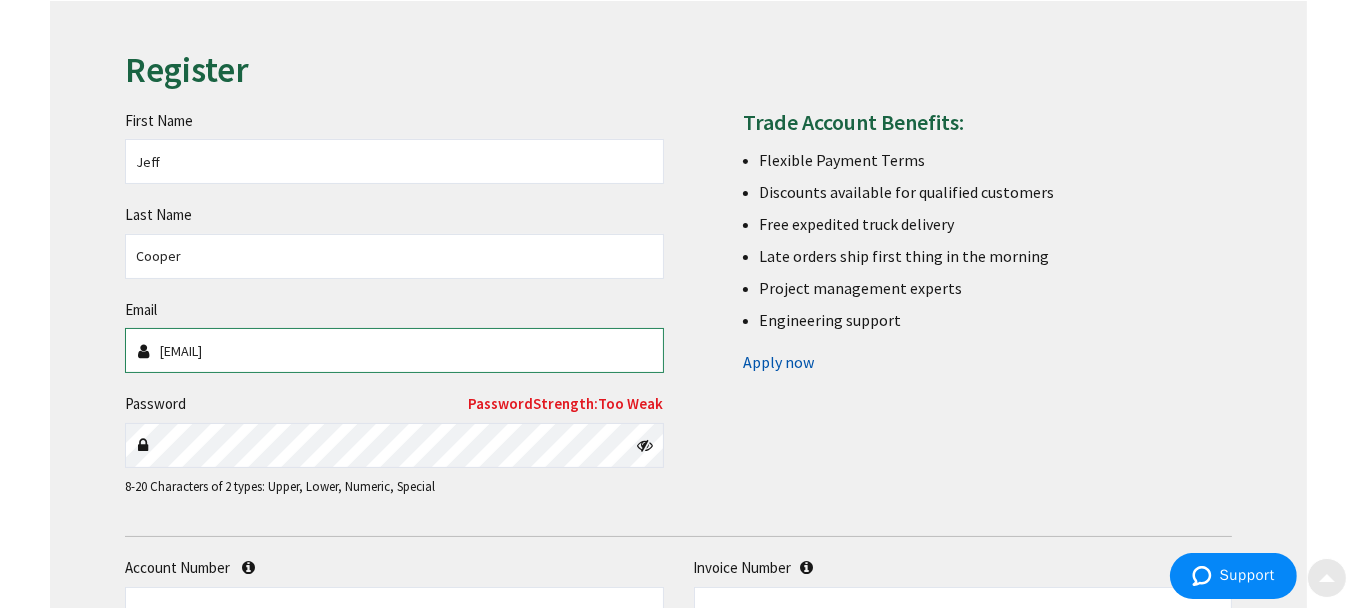 scroll, scrollTop: 215, scrollLeft: 0, axis: vertical 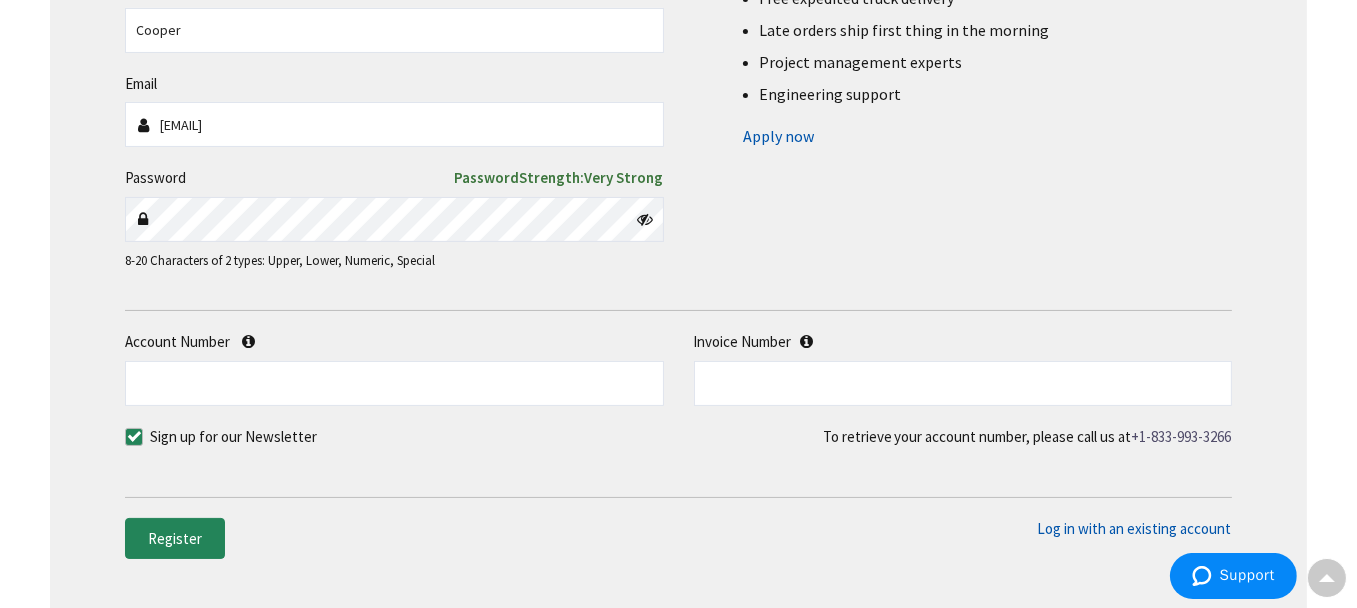 click at bounding box center (134, 437) 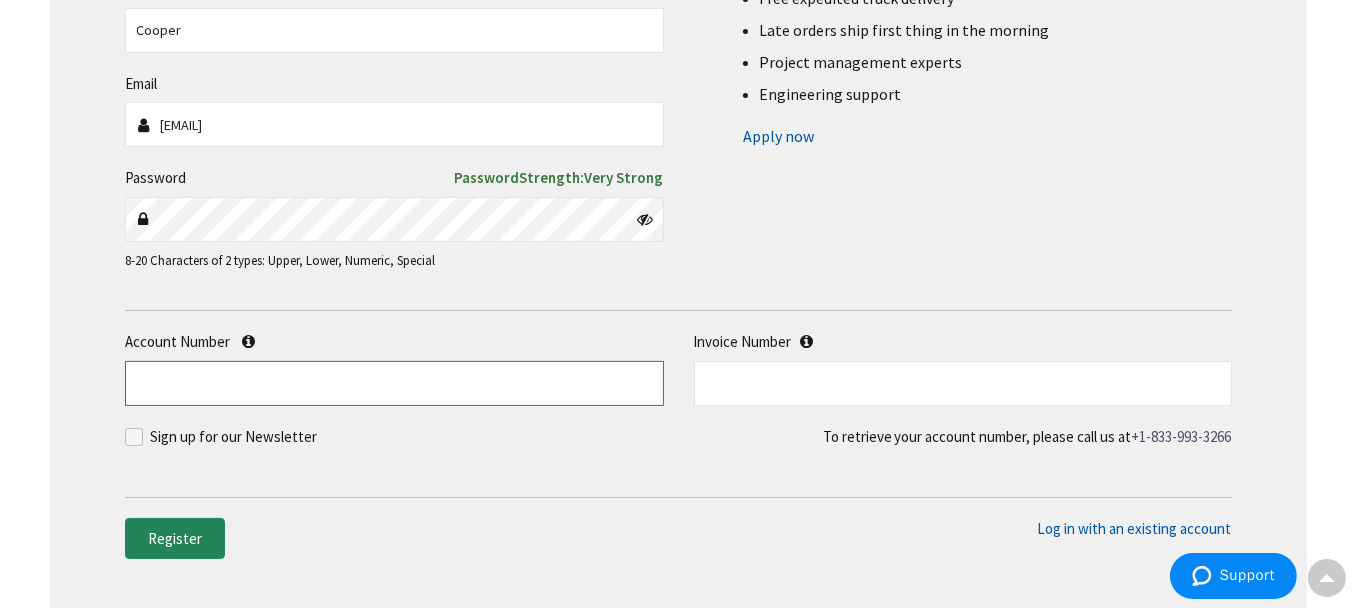 click on "Account Number" at bounding box center (394, 383) 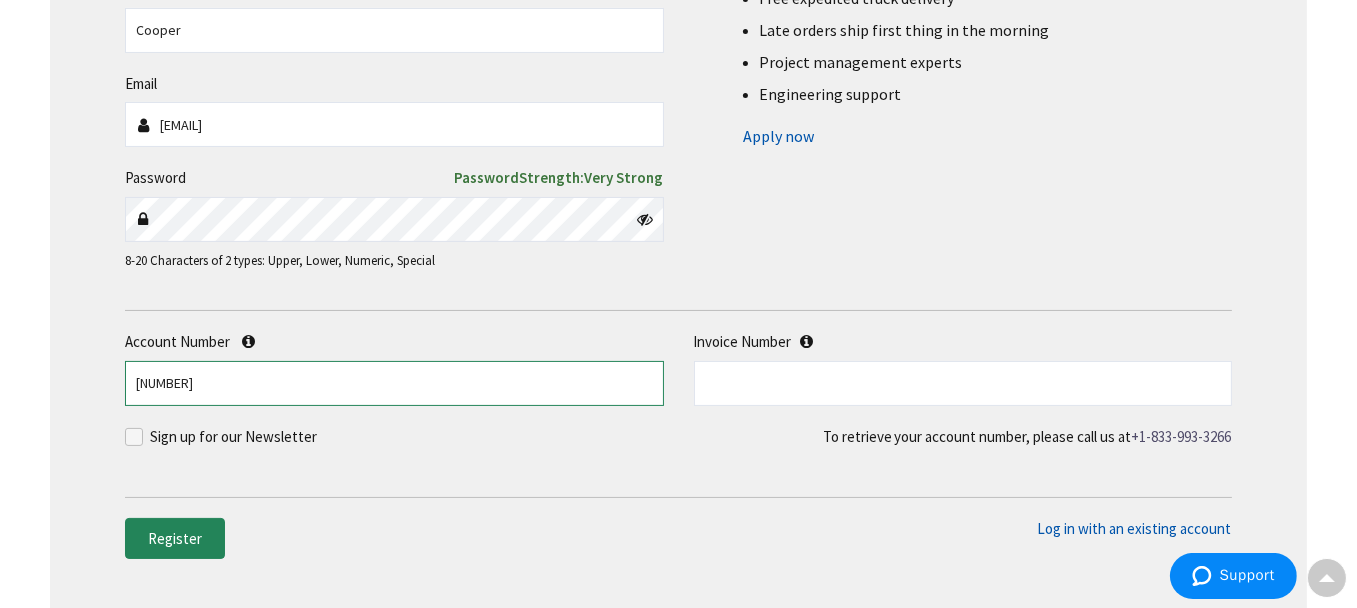 type on "175279" 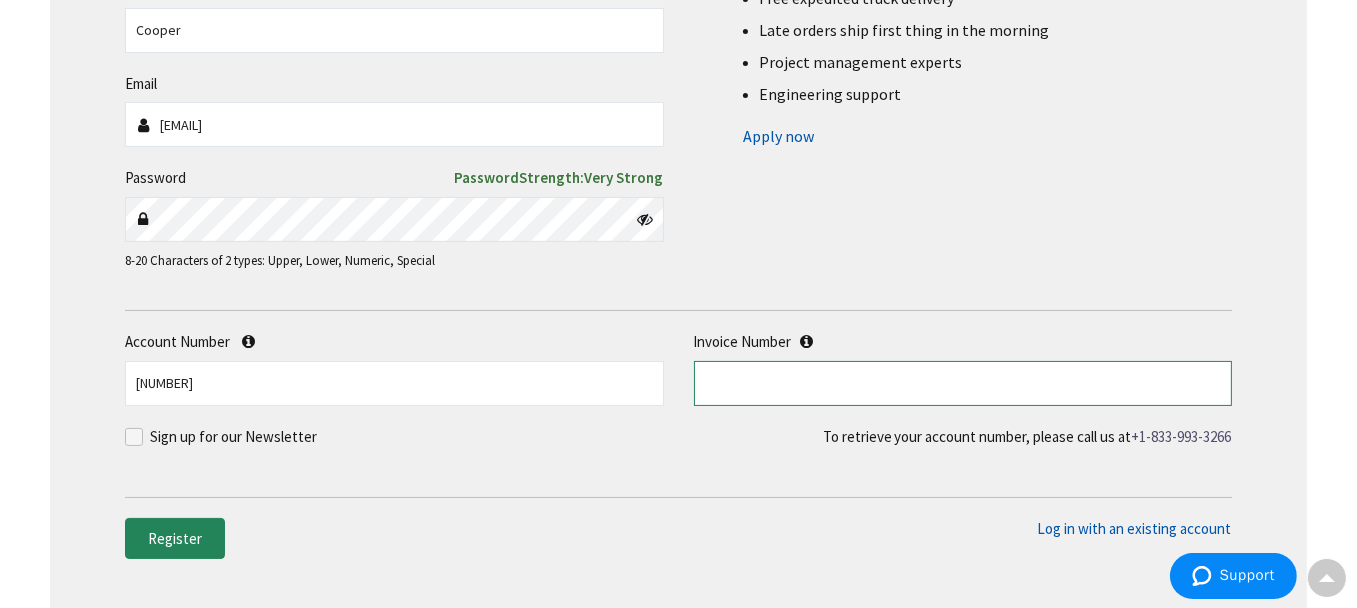 click at bounding box center (963, 383) 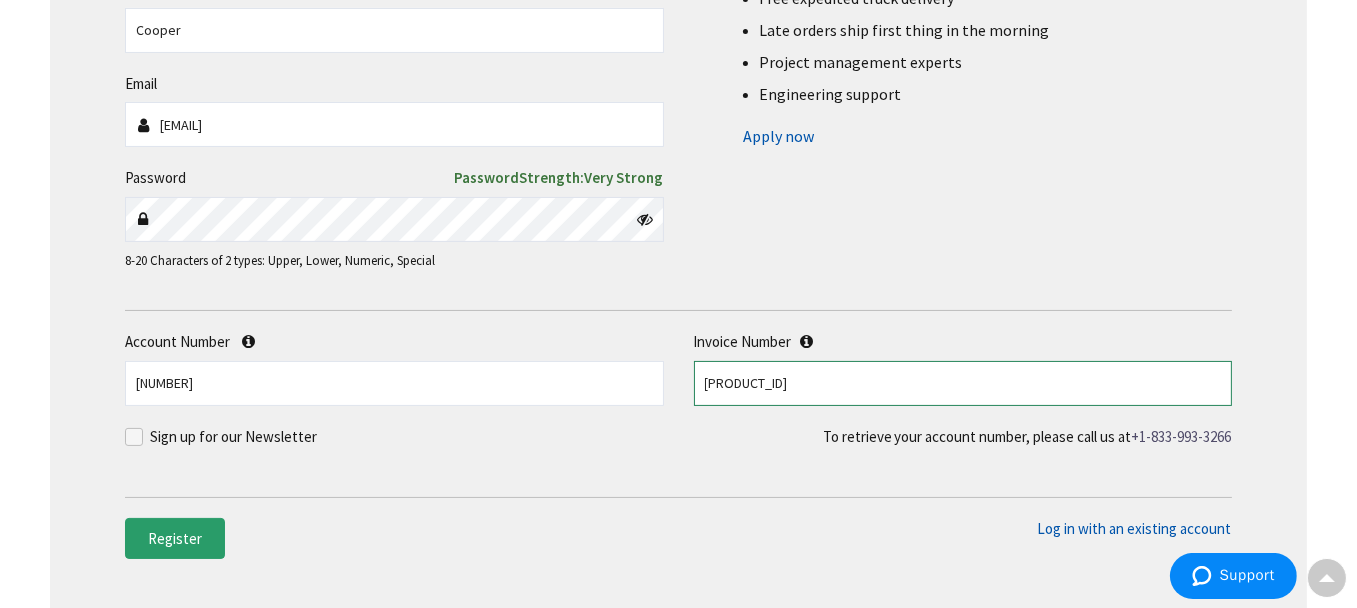 type on "S127335870.001" 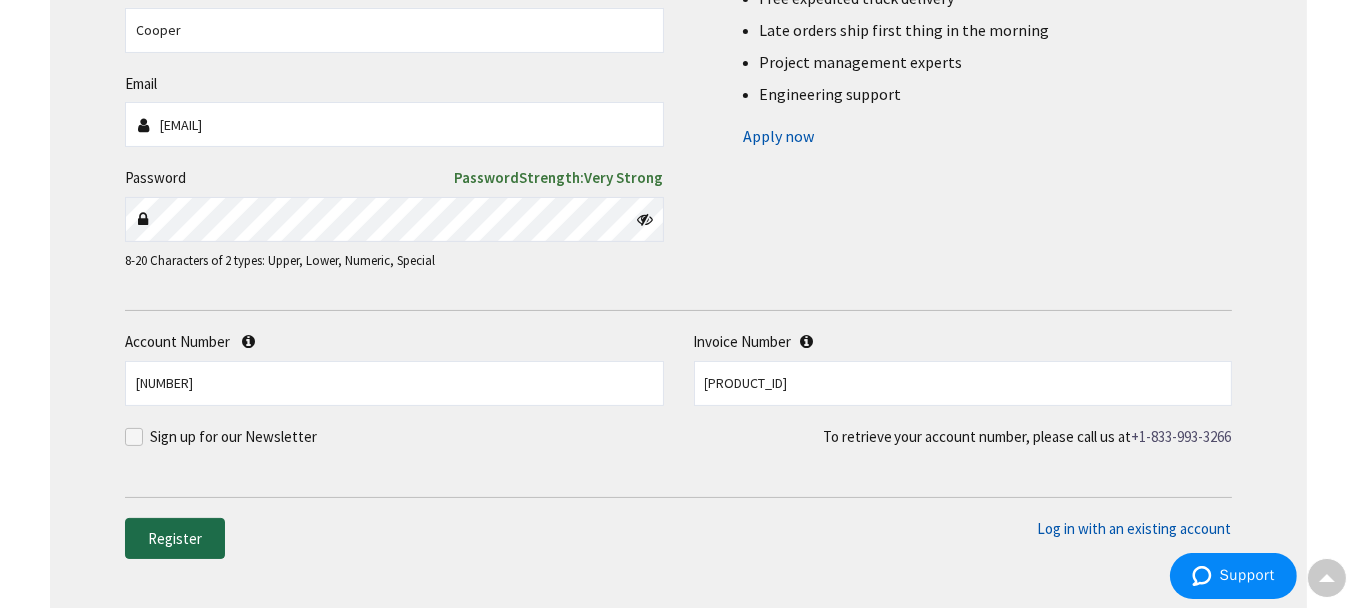 click on "Register" at bounding box center (175, 539) 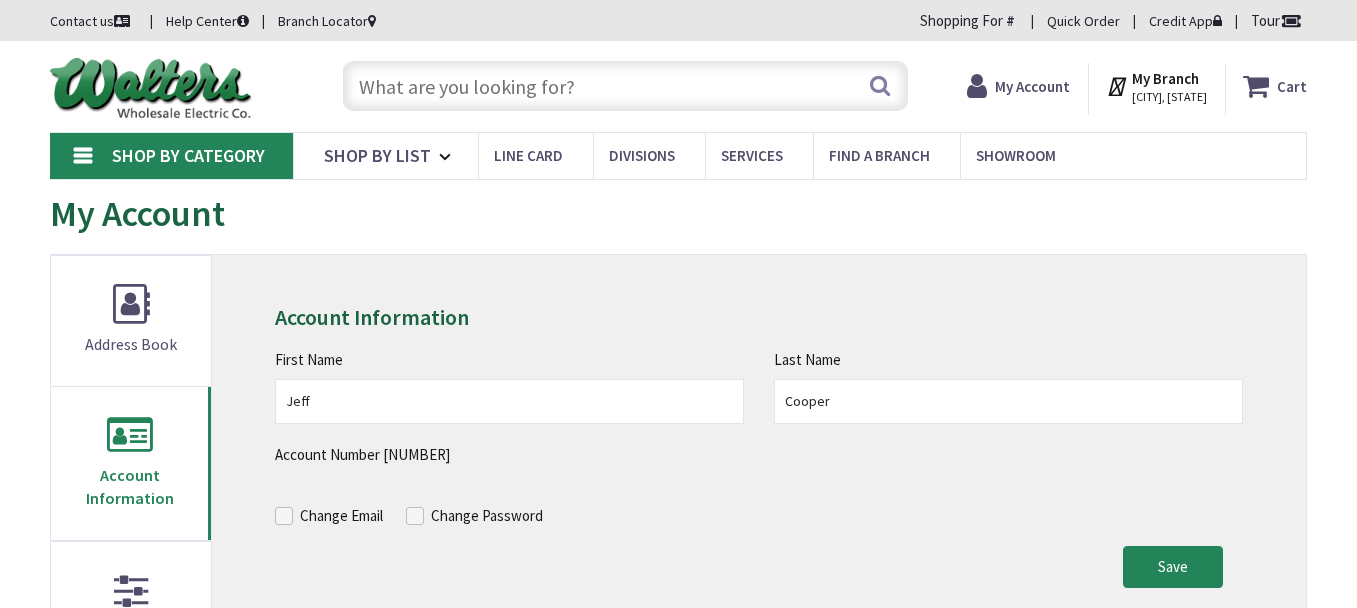 scroll, scrollTop: 0, scrollLeft: 0, axis: both 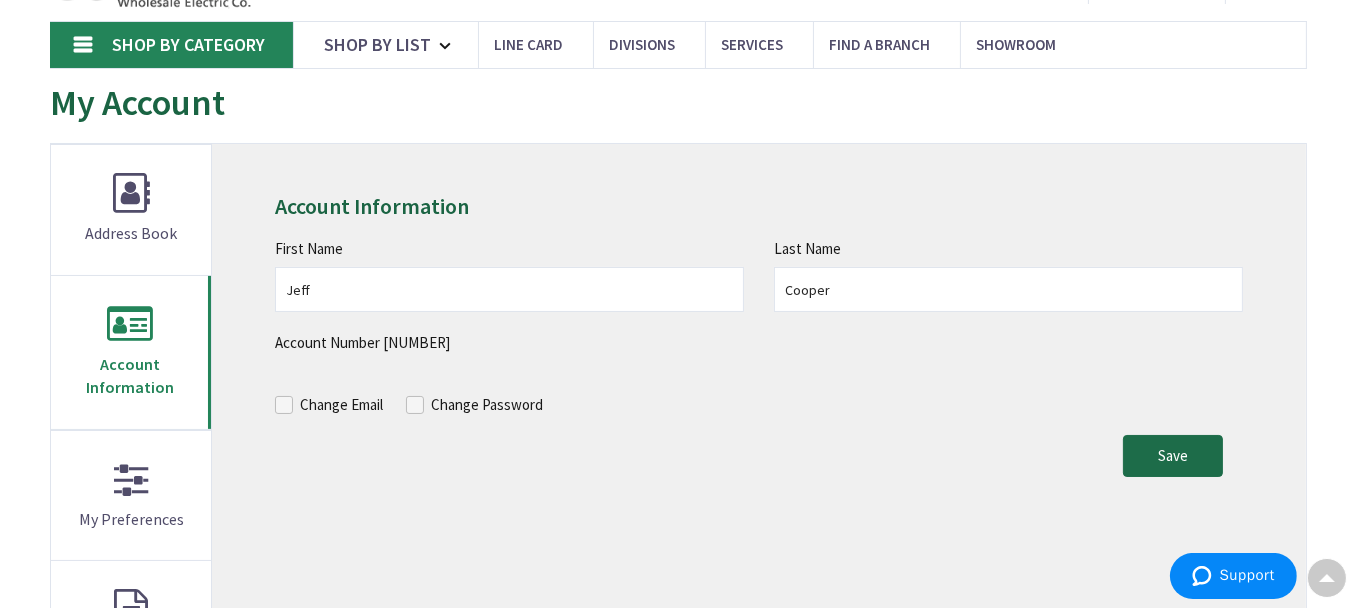 click on "Save" at bounding box center [1173, 456] 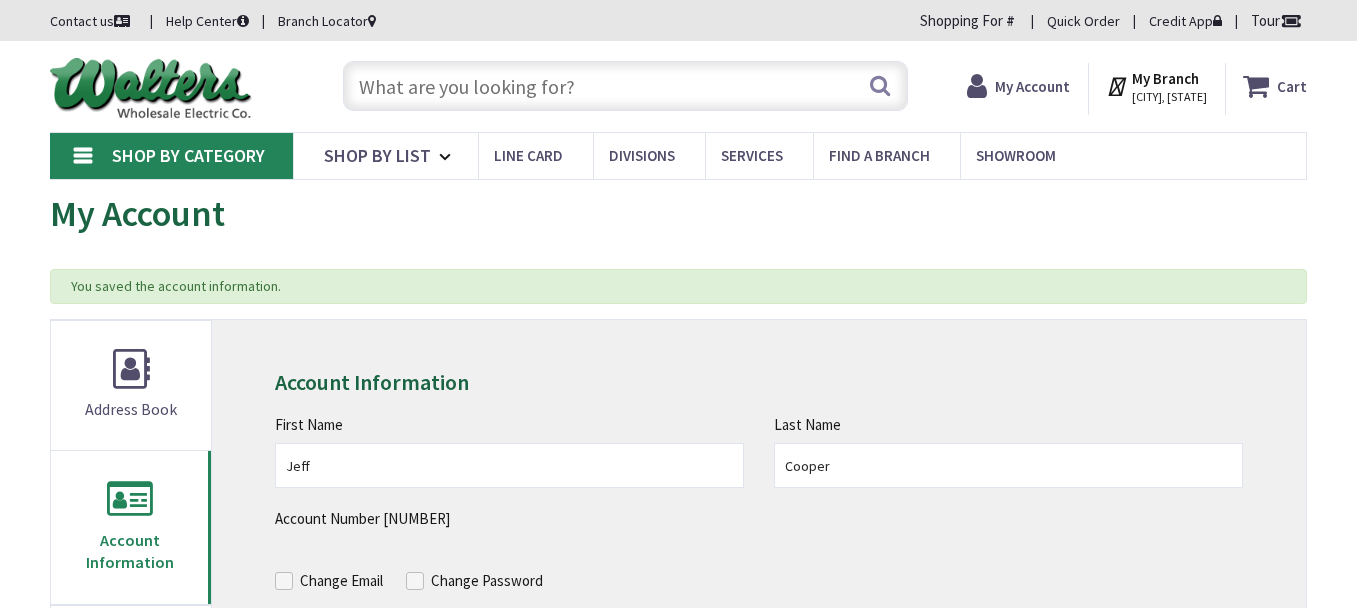 scroll, scrollTop: 0, scrollLeft: 0, axis: both 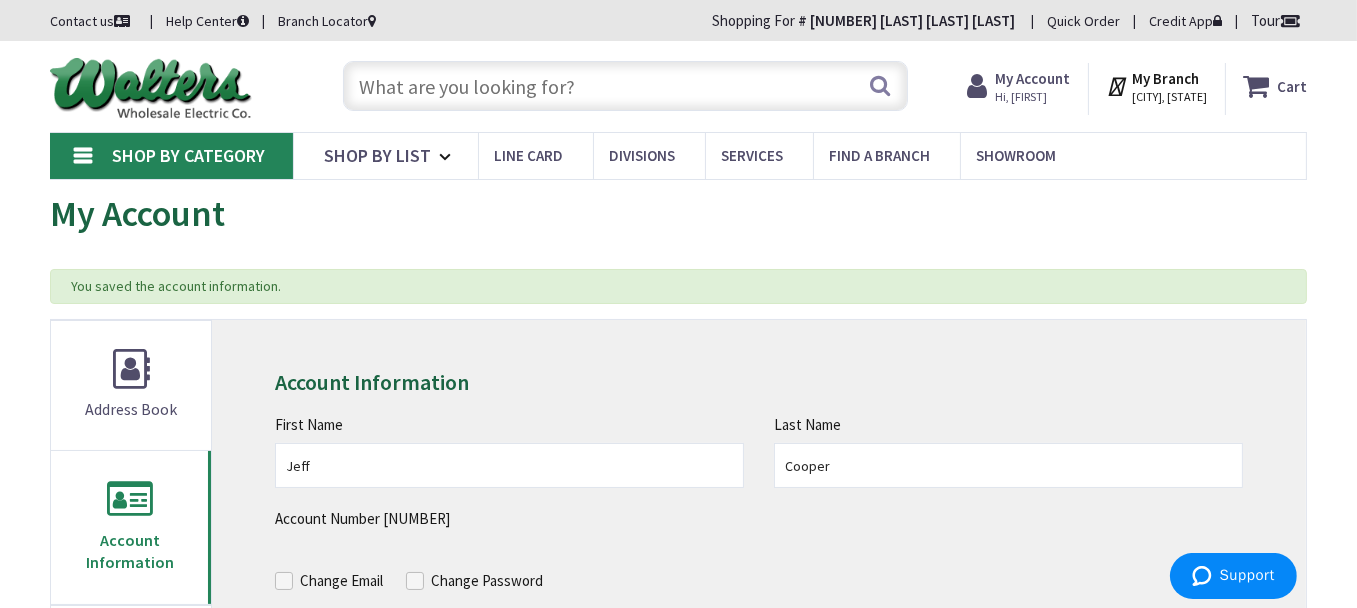 click at bounding box center [625, 86] 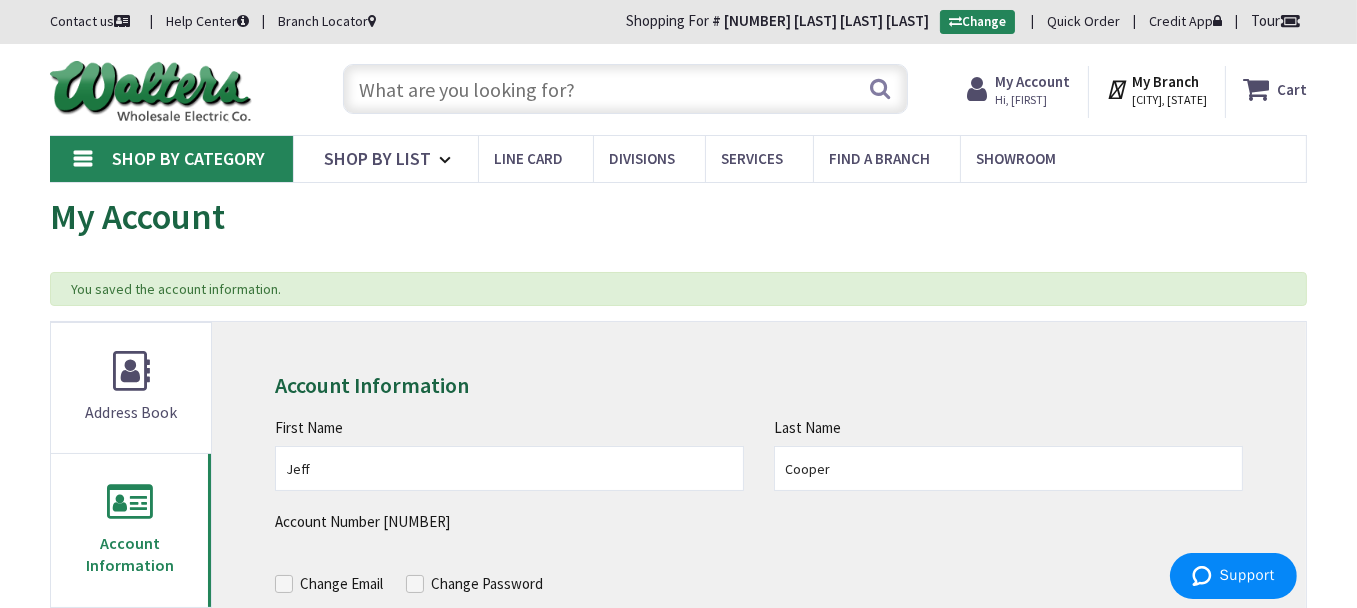 paste on "[NUMBER]" 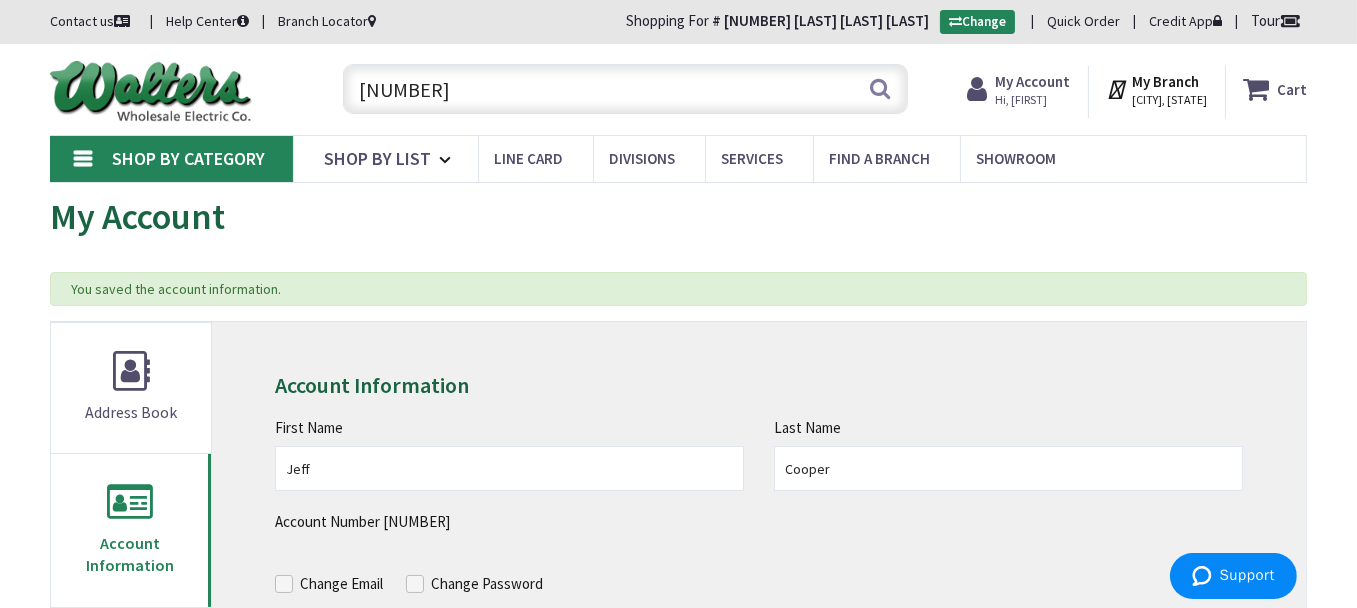 drag, startPoint x: 538, startPoint y: 93, endPoint x: 247, endPoint y: 61, distance: 292.75415 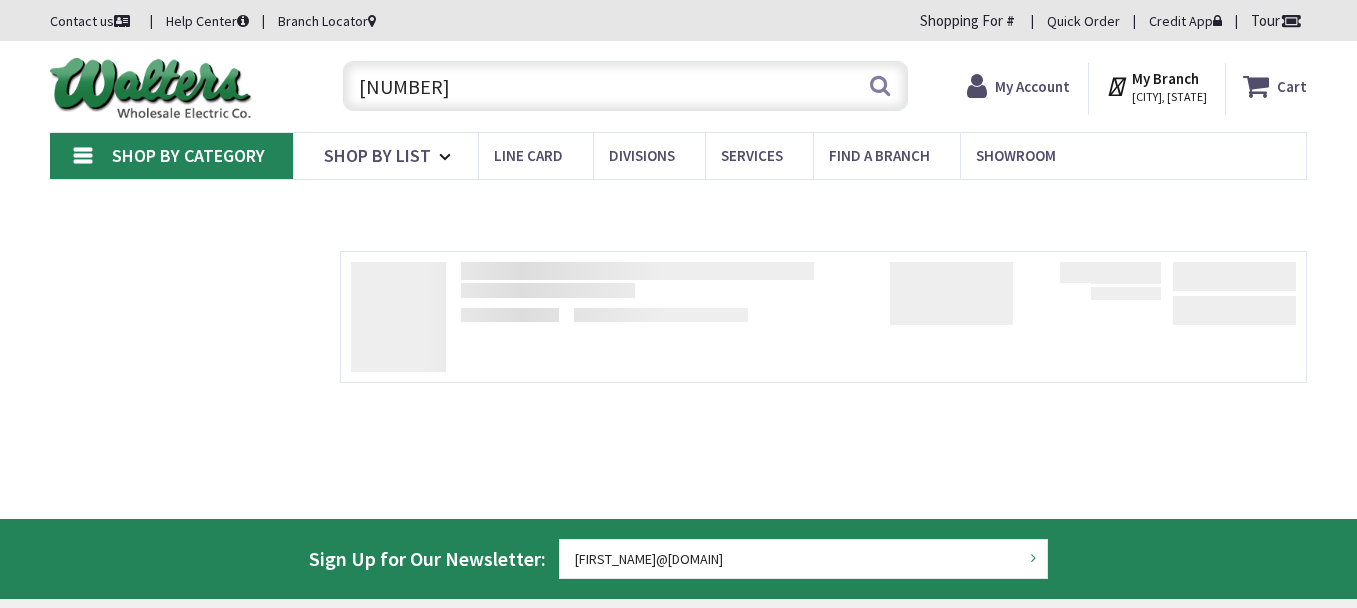 scroll, scrollTop: 0, scrollLeft: 0, axis: both 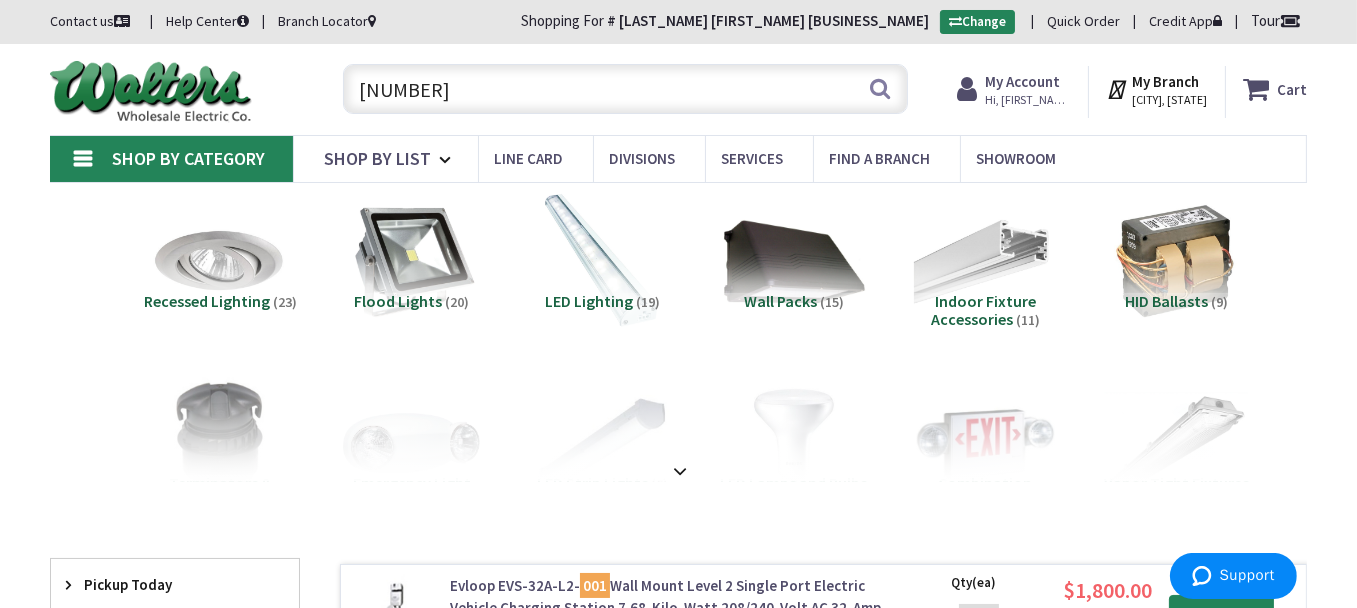 click on "S127335870.001" at bounding box center [625, 89] 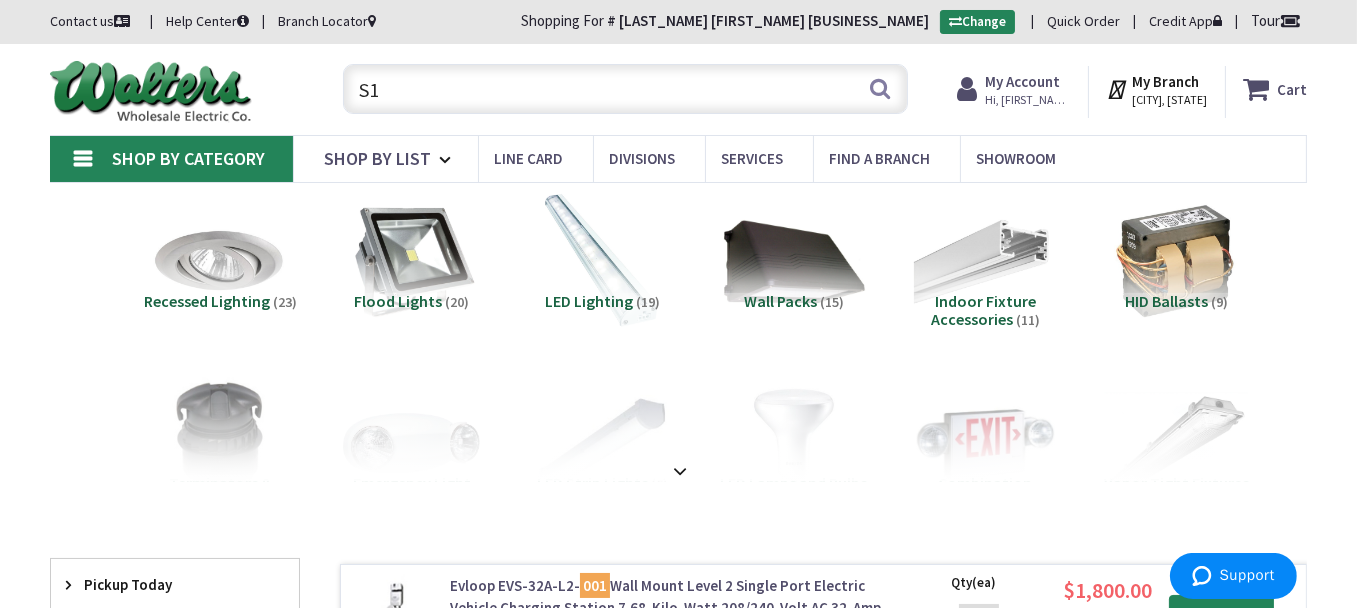 type on "S" 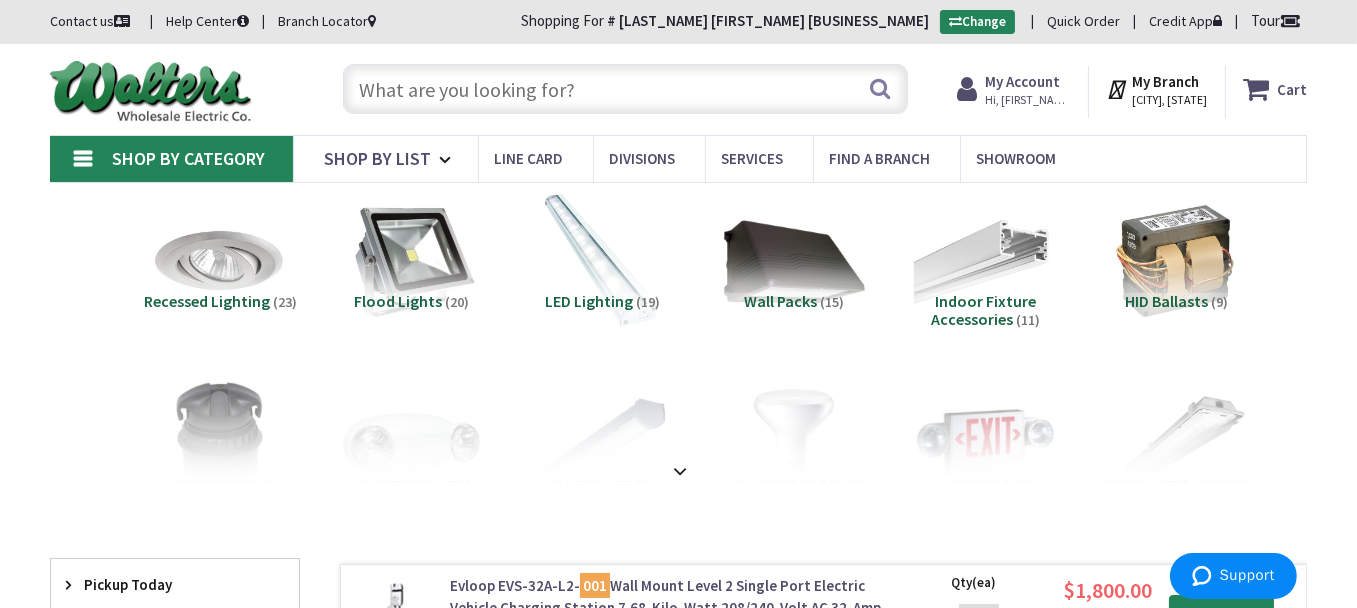 paste on "STAKS 2x2 AL03 SWW7" 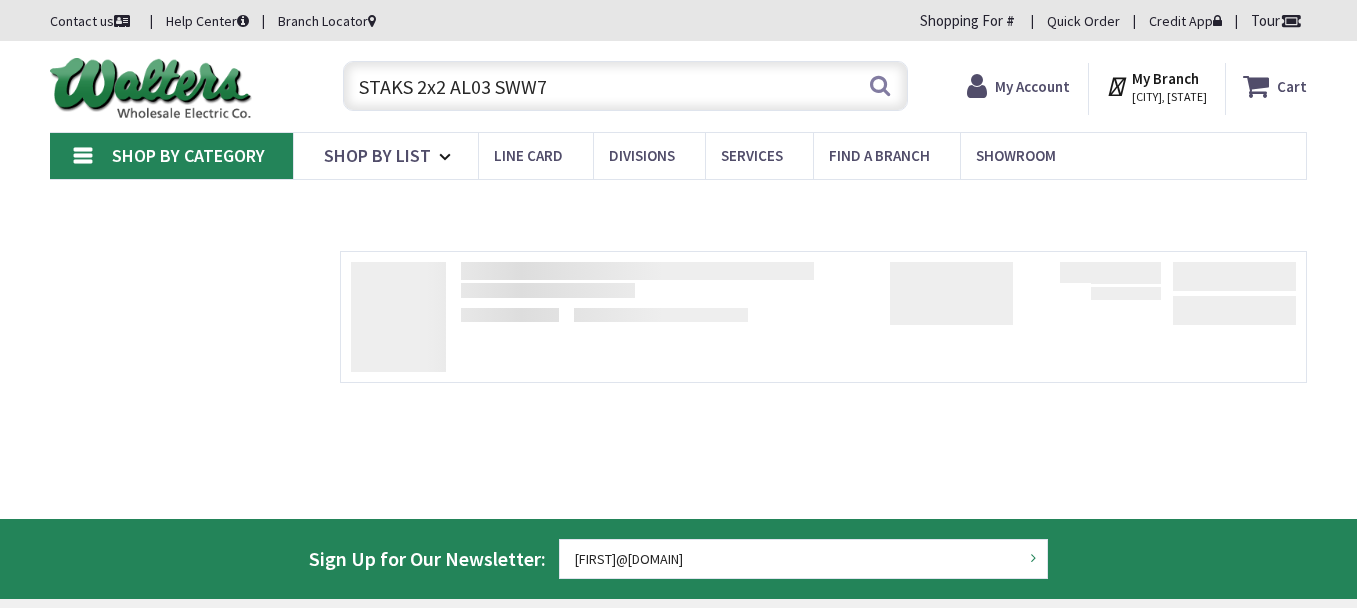 scroll, scrollTop: 0, scrollLeft: 0, axis: both 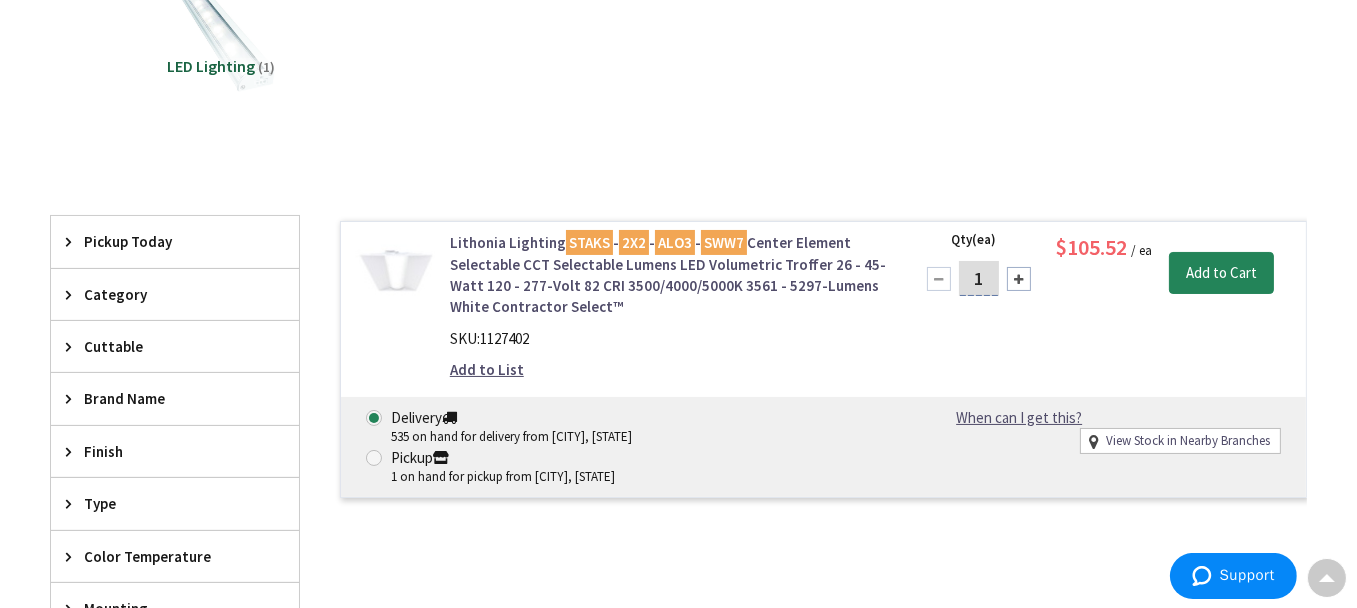 click on "LED Lighting
(1)" at bounding box center [678, 43] 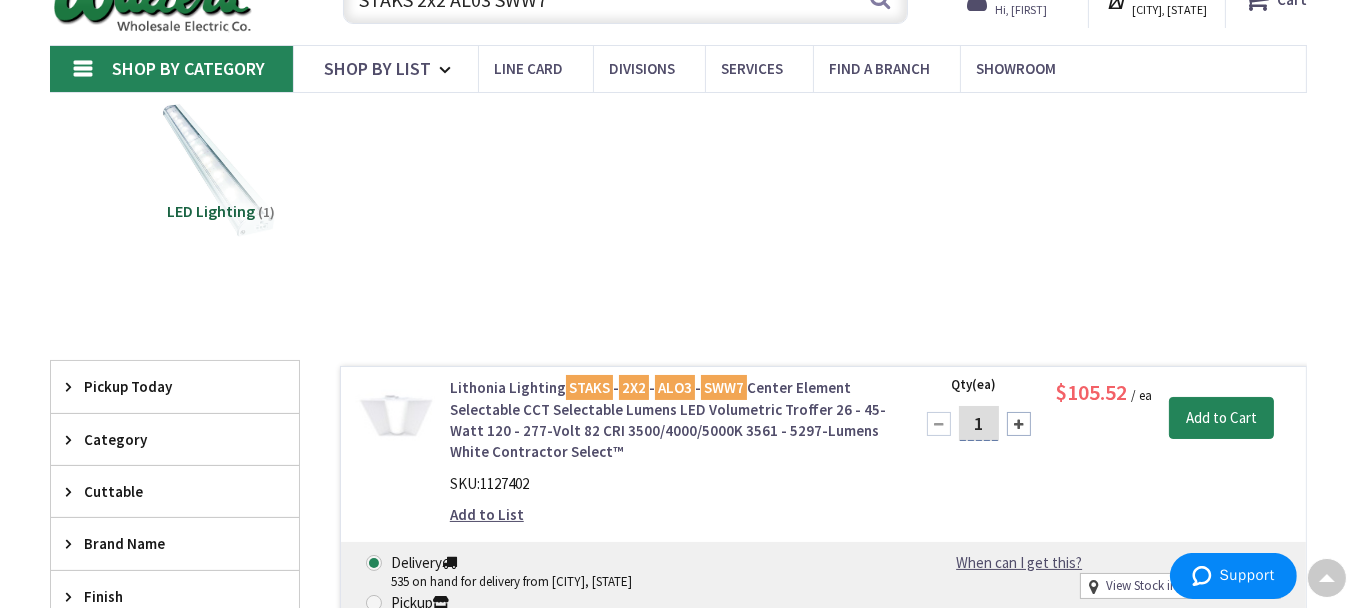 scroll, scrollTop: 0, scrollLeft: 0, axis: both 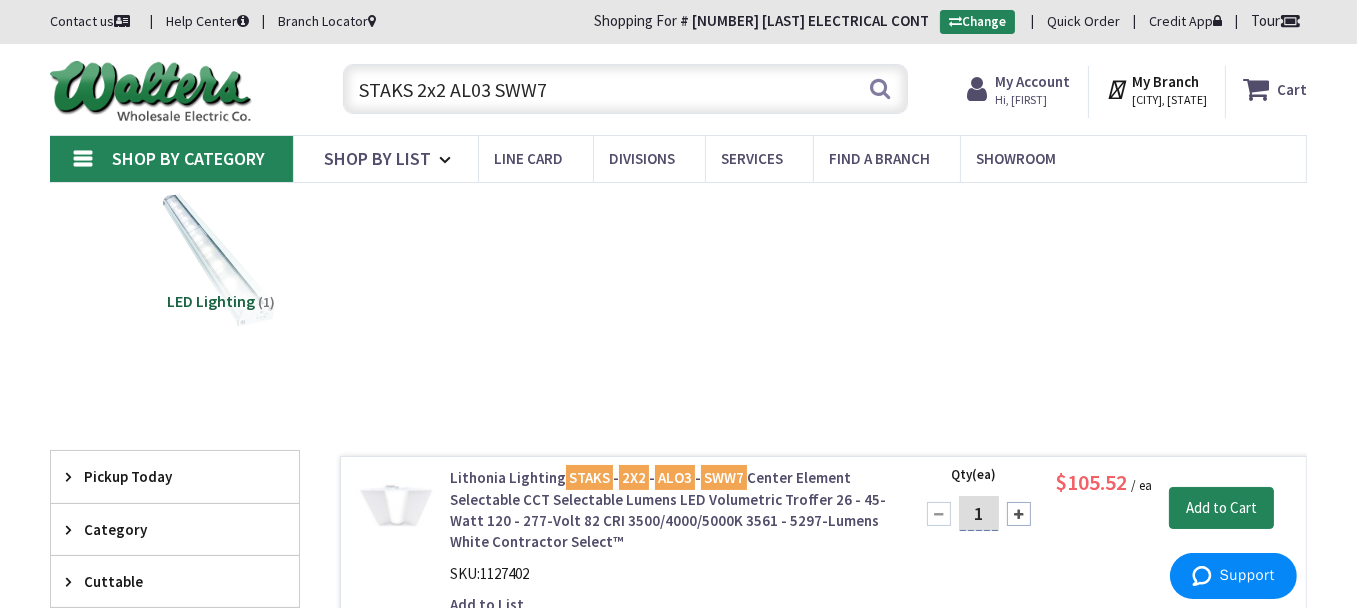 click on "STAKS 2x2 AL03 SWW7" at bounding box center [625, 89] 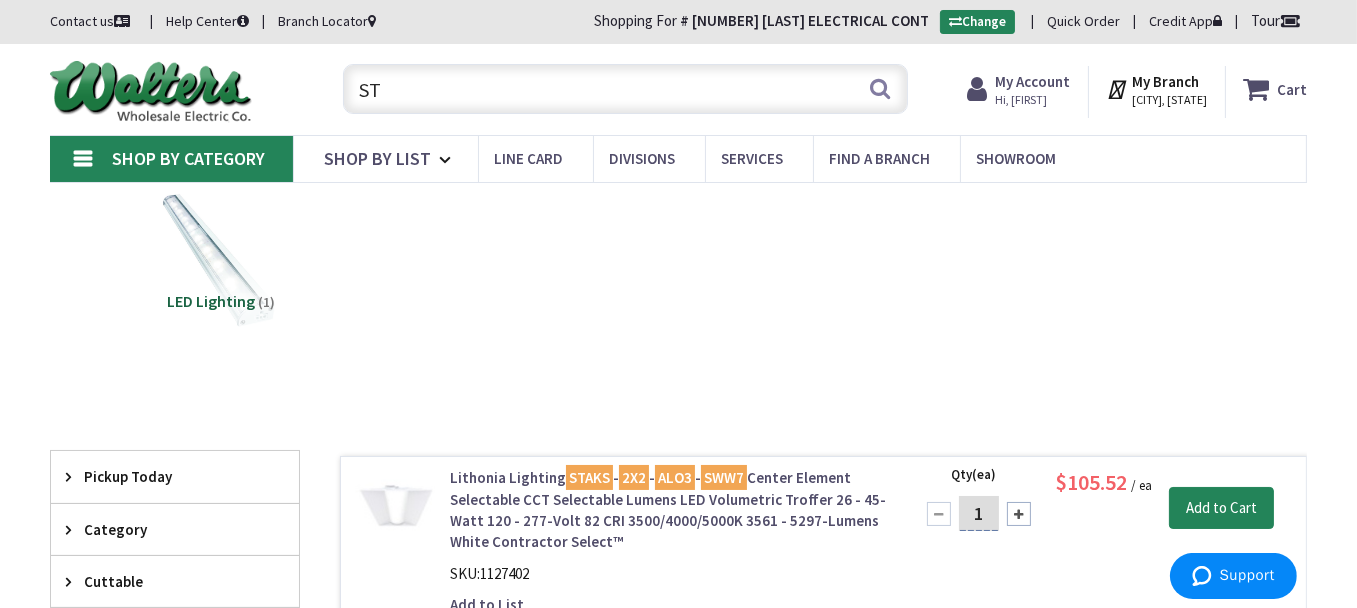 type on "S" 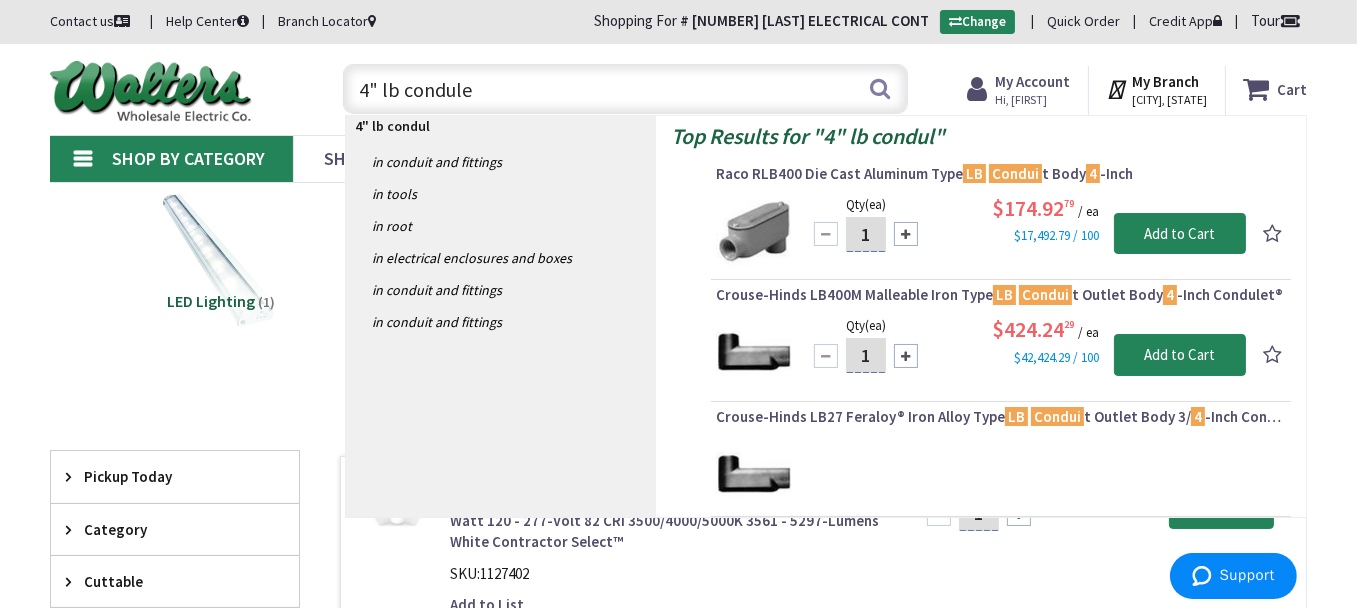 type on "4" lb condulet" 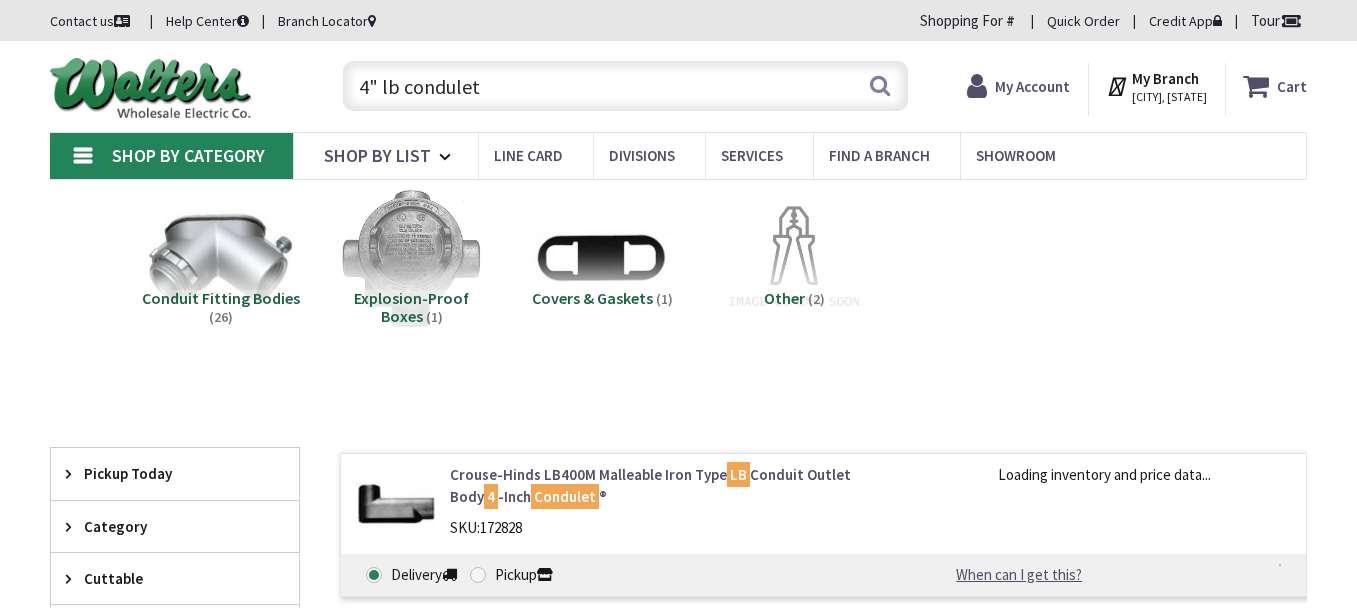 scroll, scrollTop: 0, scrollLeft: 0, axis: both 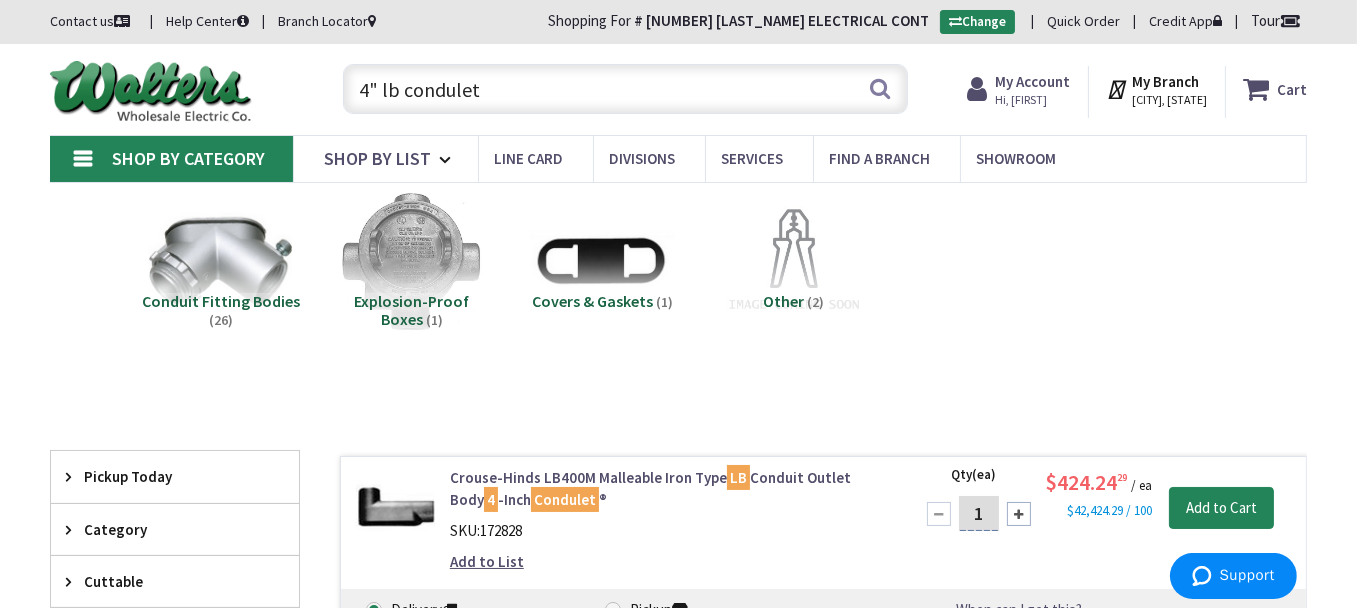 drag, startPoint x: 500, startPoint y: 94, endPoint x: 283, endPoint y: 110, distance: 217.58907 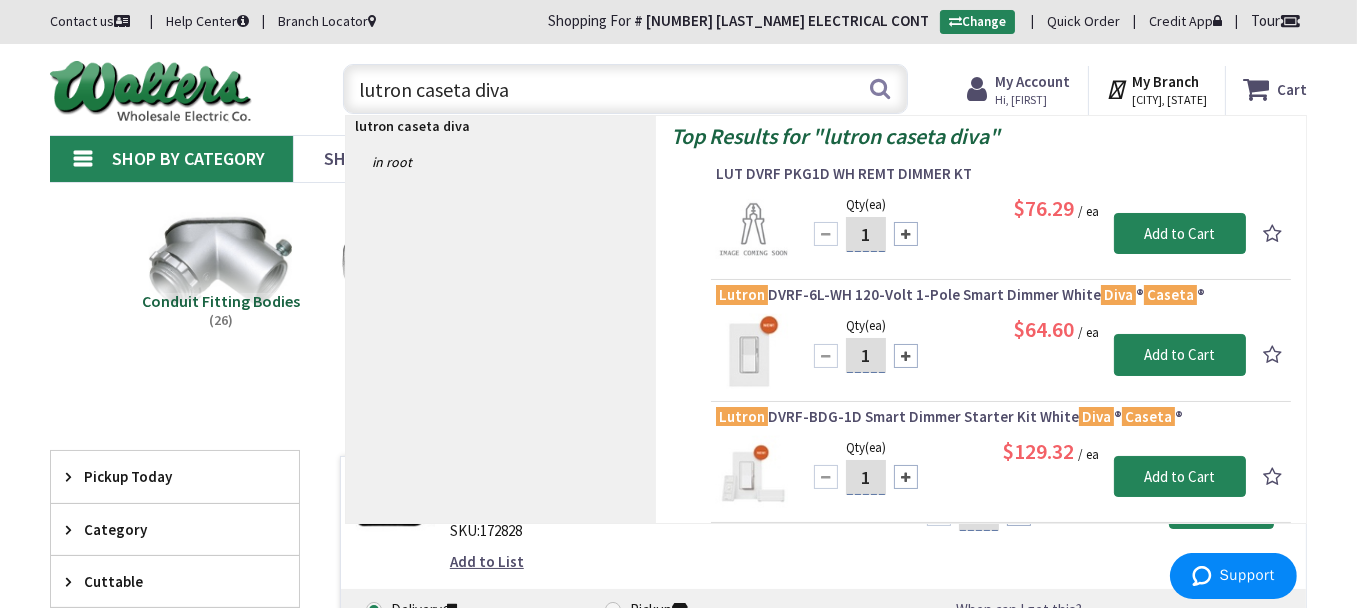 type on "lutron caseta diva" 